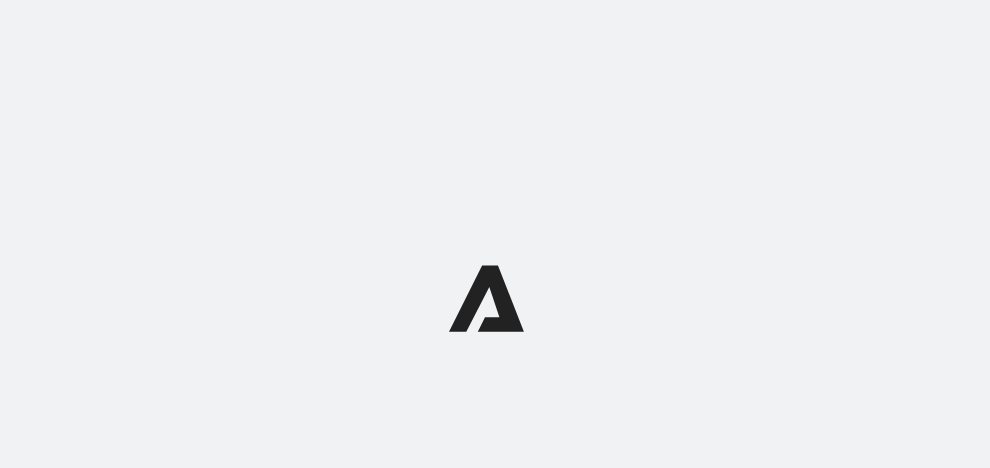 scroll, scrollTop: 0, scrollLeft: 0, axis: both 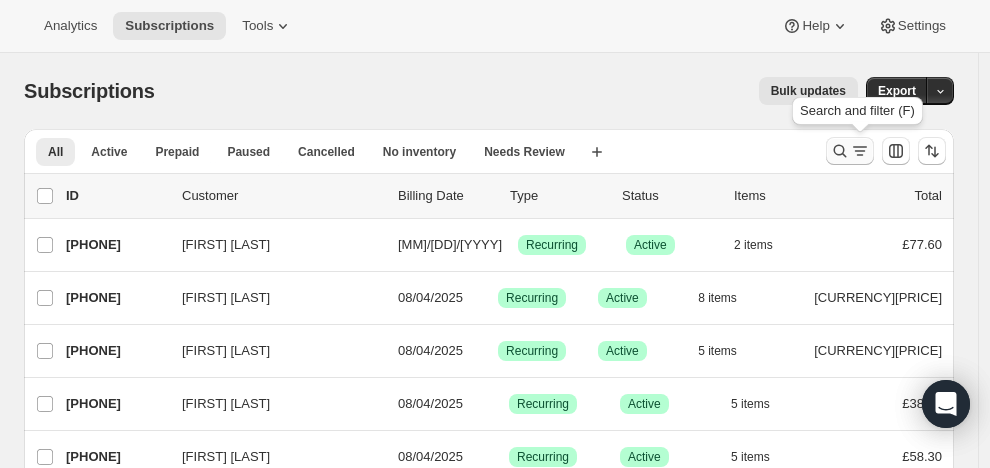 click 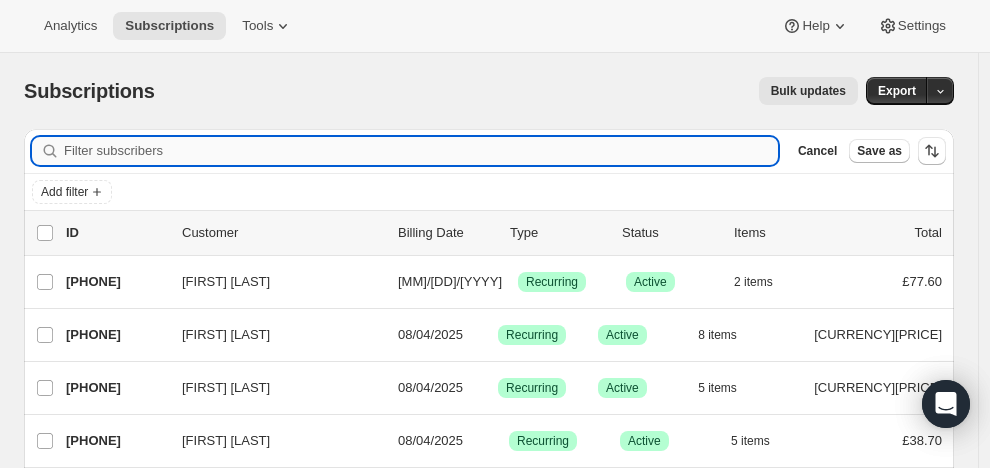 click on "Filter subscribers" at bounding box center [421, 151] 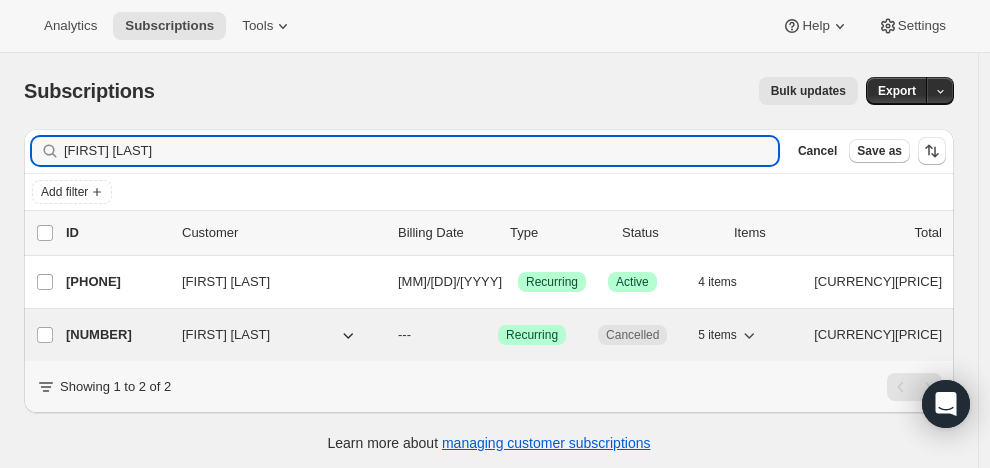 type on "[FIRST] [LAST]" 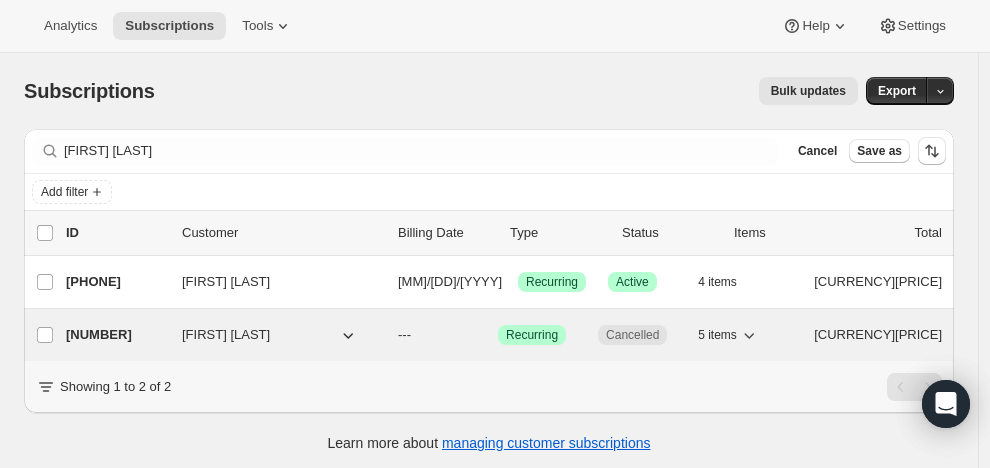 click on "[FIRST] [LAST]" at bounding box center (226, 335) 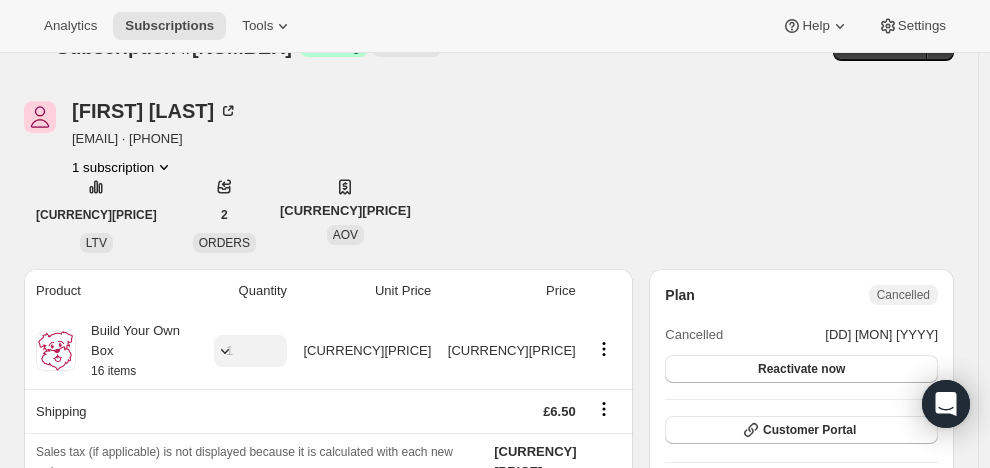 scroll, scrollTop: 0, scrollLeft: 0, axis: both 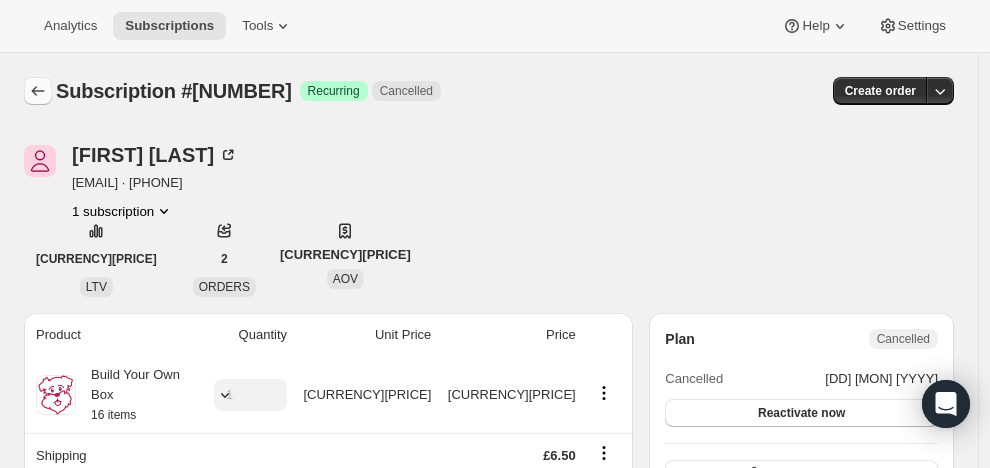 click 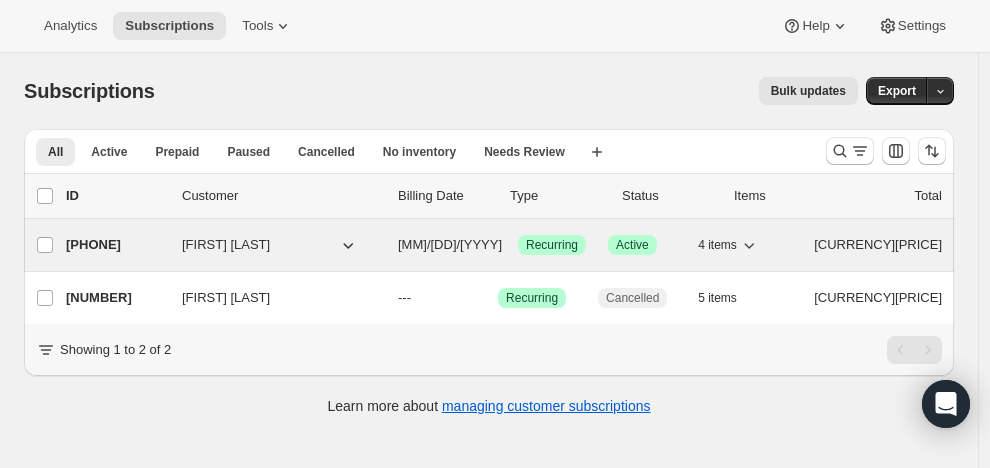 click on "[PHONE]" at bounding box center [116, 245] 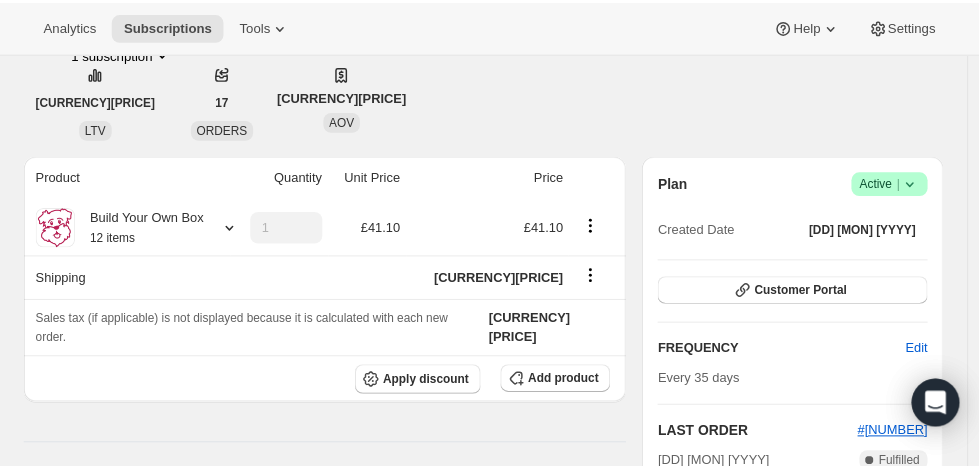 scroll, scrollTop: 0, scrollLeft: 0, axis: both 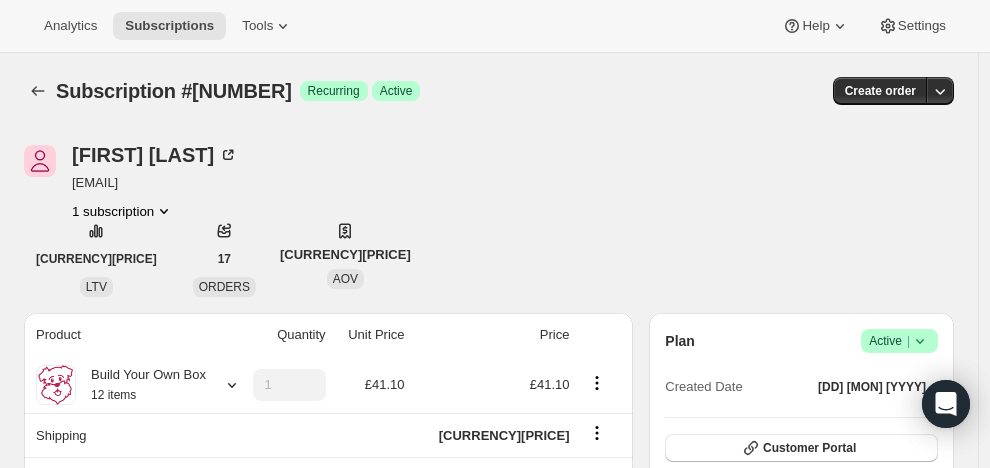 click on "Active |" at bounding box center (899, 341) 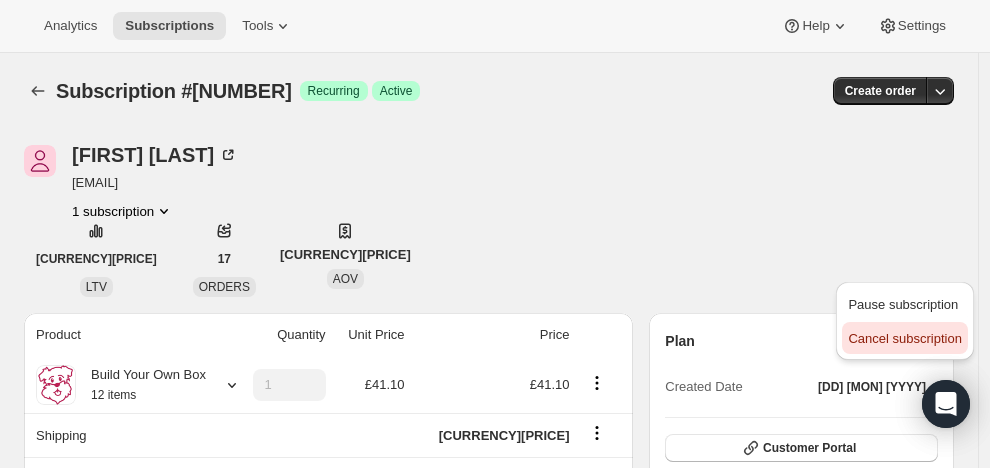 click on "Cancel subscription" at bounding box center [904, 338] 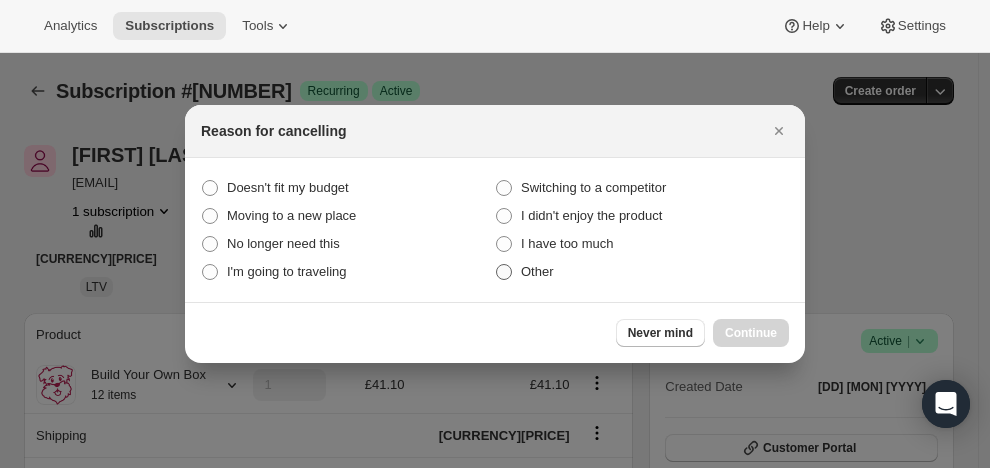 click at bounding box center (504, 272) 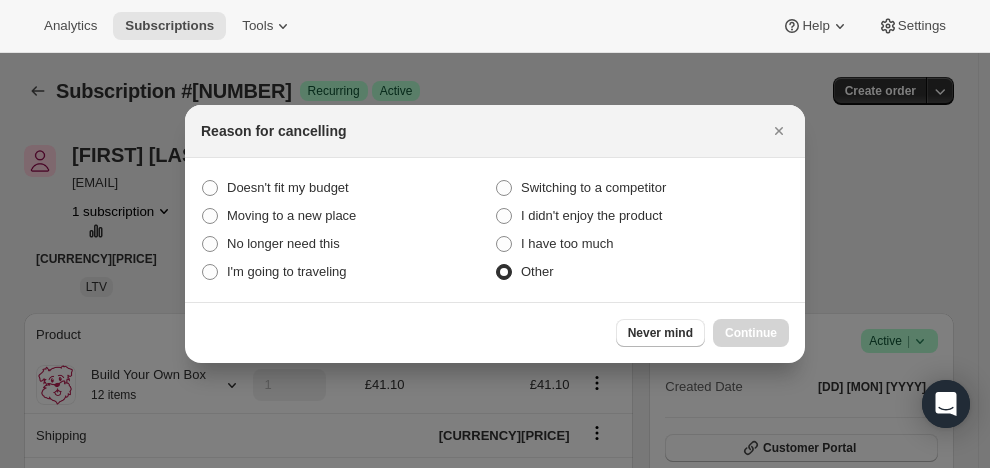 radio on "true" 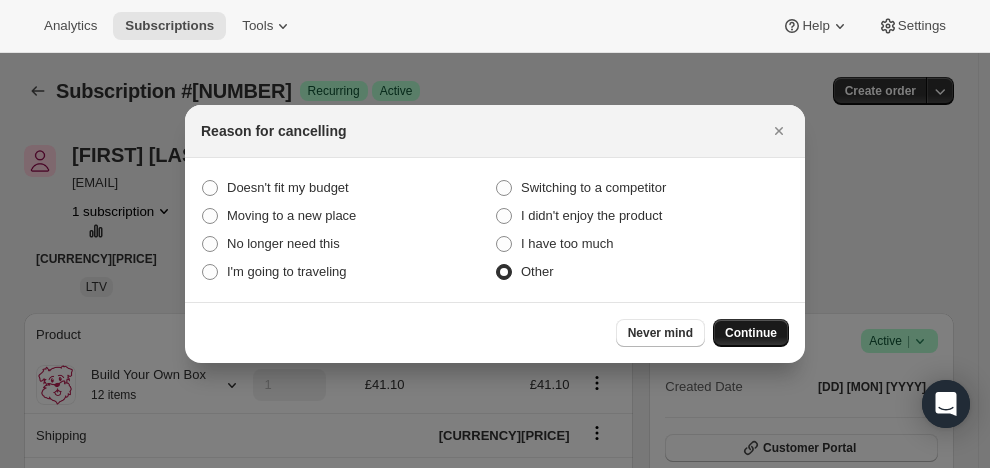 click on "Continue" at bounding box center (751, 333) 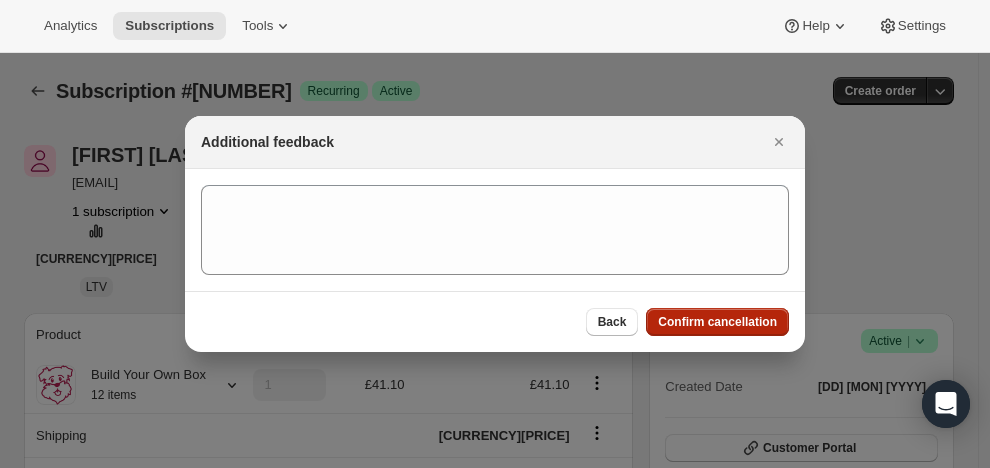 click on "Confirm cancellation" at bounding box center (717, 322) 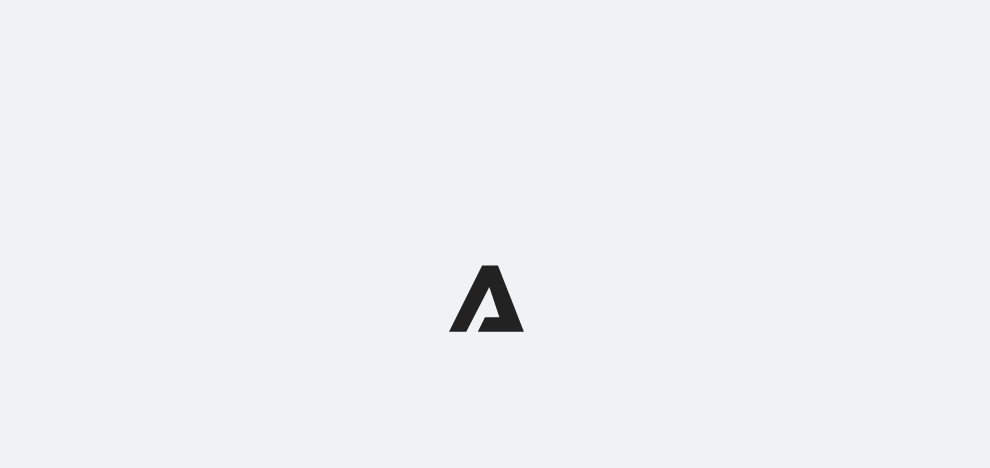 scroll, scrollTop: 0, scrollLeft: 0, axis: both 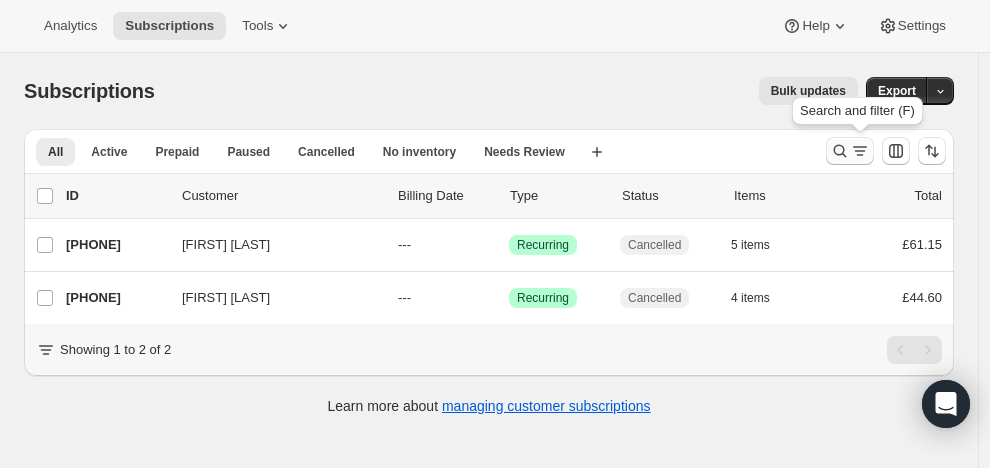 click 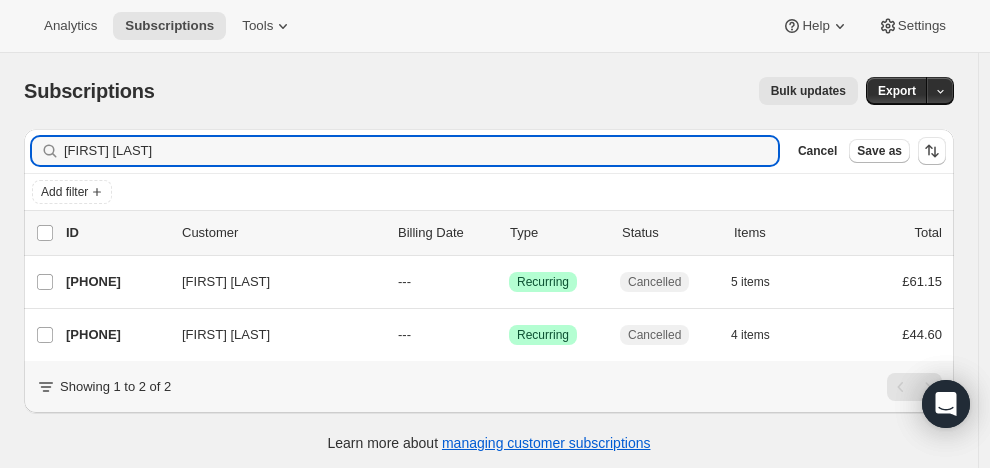 drag, startPoint x: 159, startPoint y: 154, endPoint x: 44, endPoint y: 135, distance: 116.559 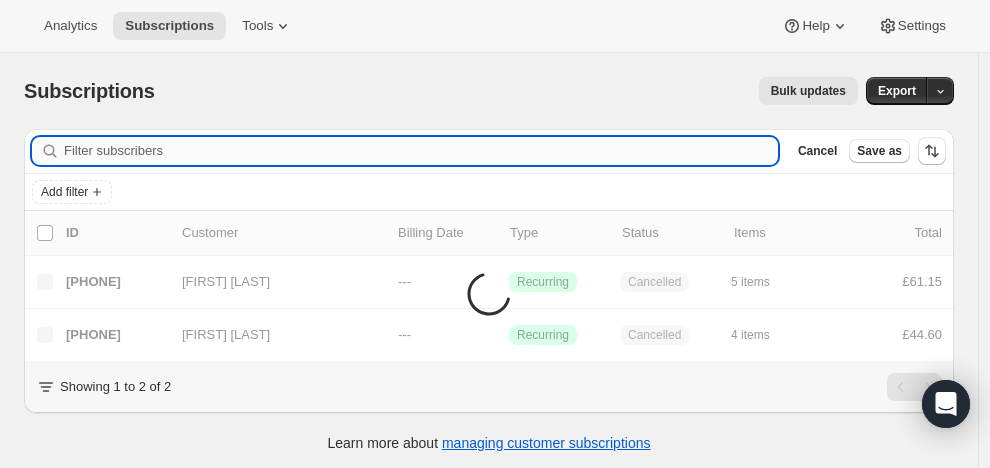 click on "Filter subscribers" at bounding box center [421, 151] 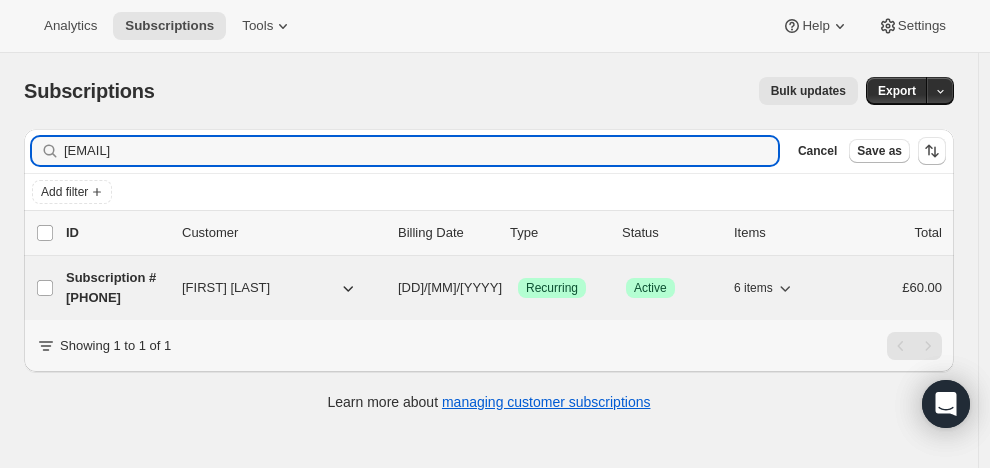 type on "[EMAIL]" 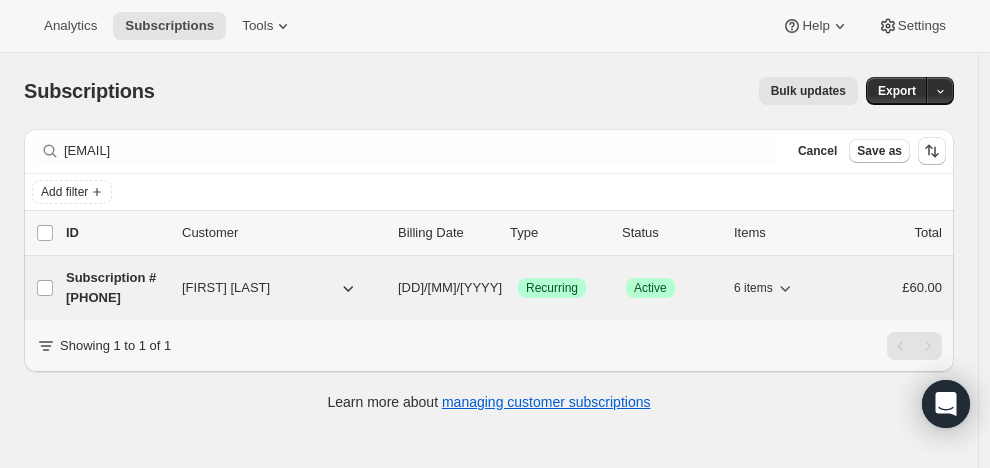click on "Subscription #[PHONE]" at bounding box center [116, 288] 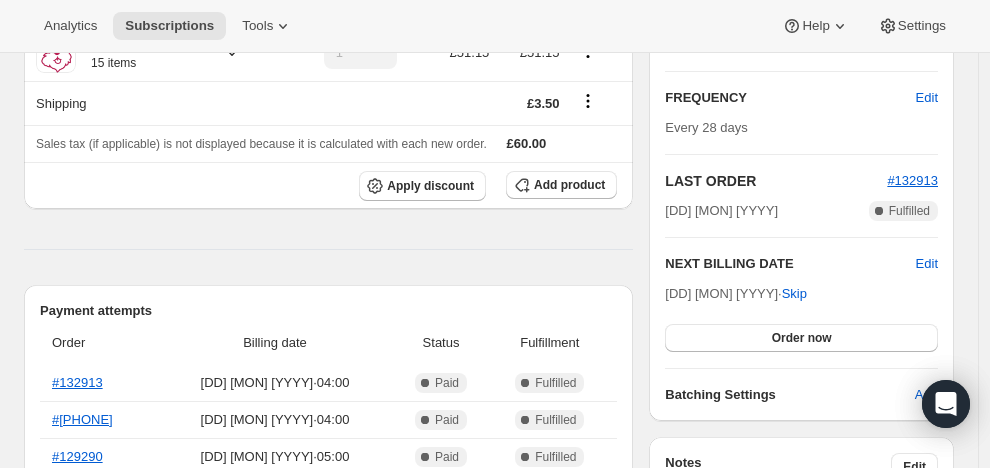 scroll, scrollTop: 343, scrollLeft: 0, axis: vertical 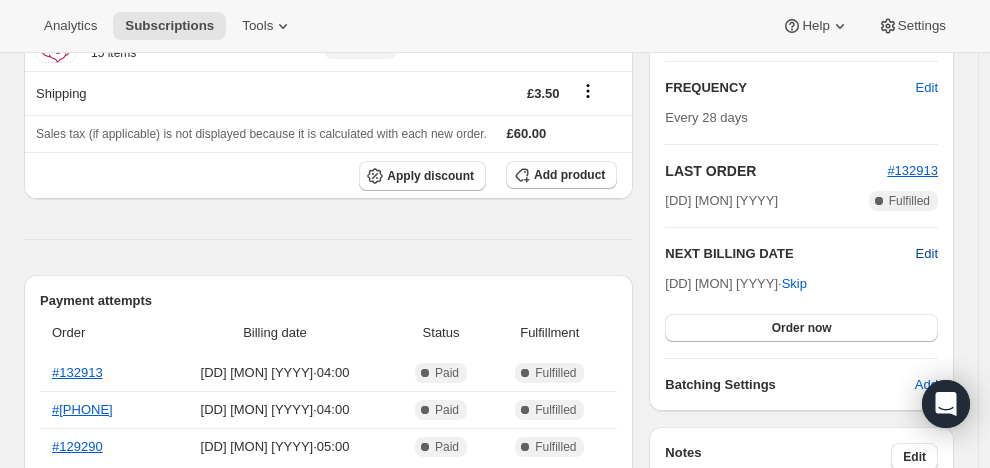 click on "Edit" at bounding box center [927, 254] 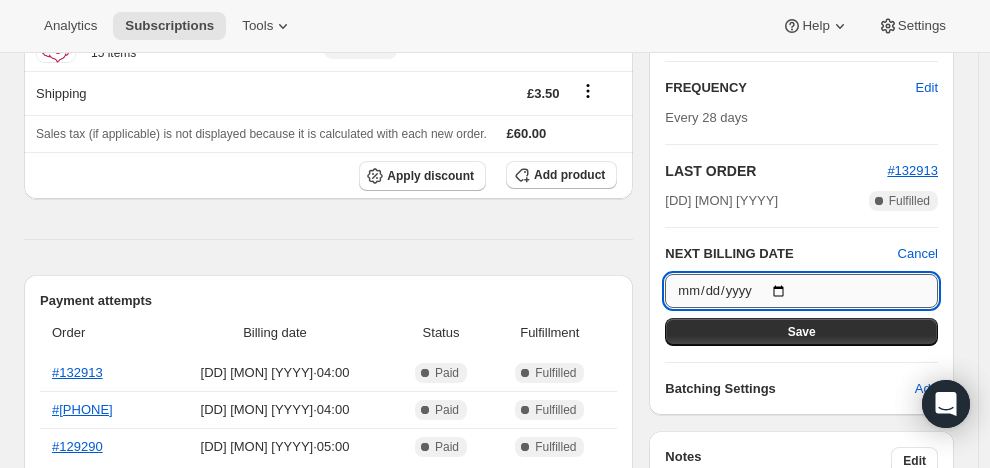 click on "[YYYY]-[MM]-[DD]" at bounding box center [801, 291] 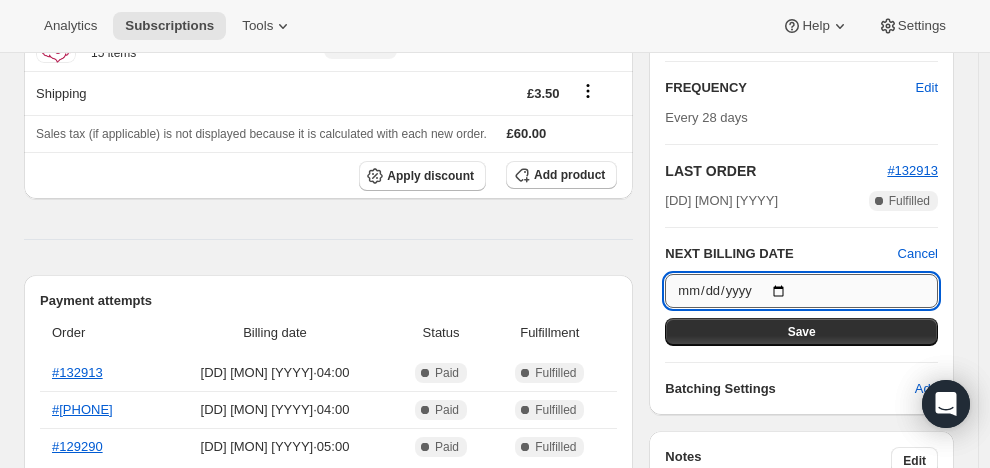 type on "[YYYY]-[MM]-[DD]" 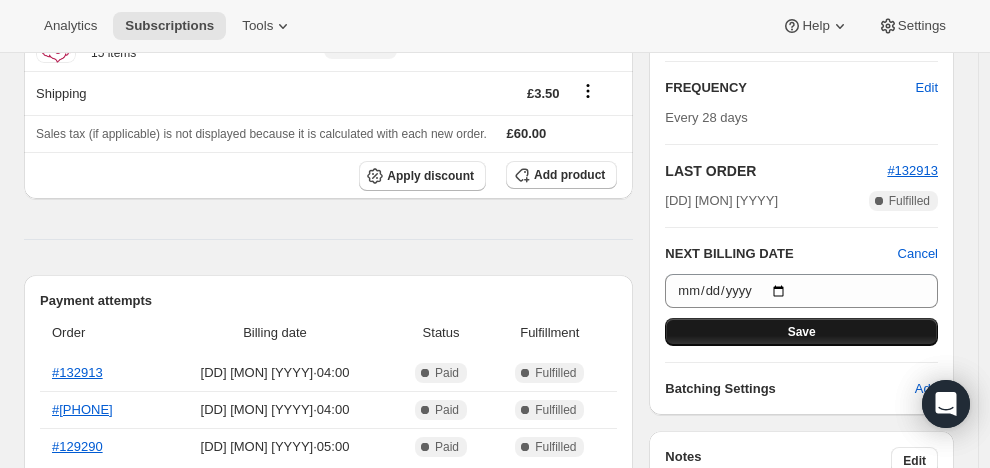 click on "Save" at bounding box center (801, 332) 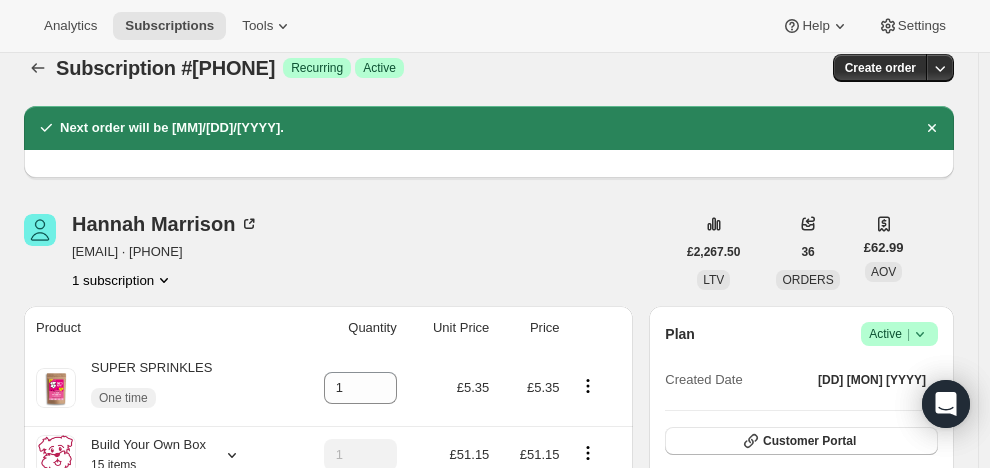 scroll, scrollTop: 0, scrollLeft: 0, axis: both 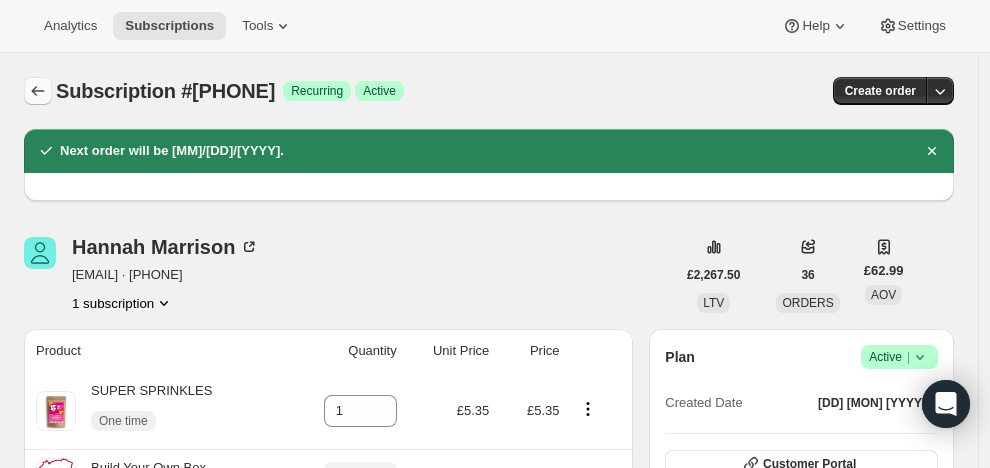 click 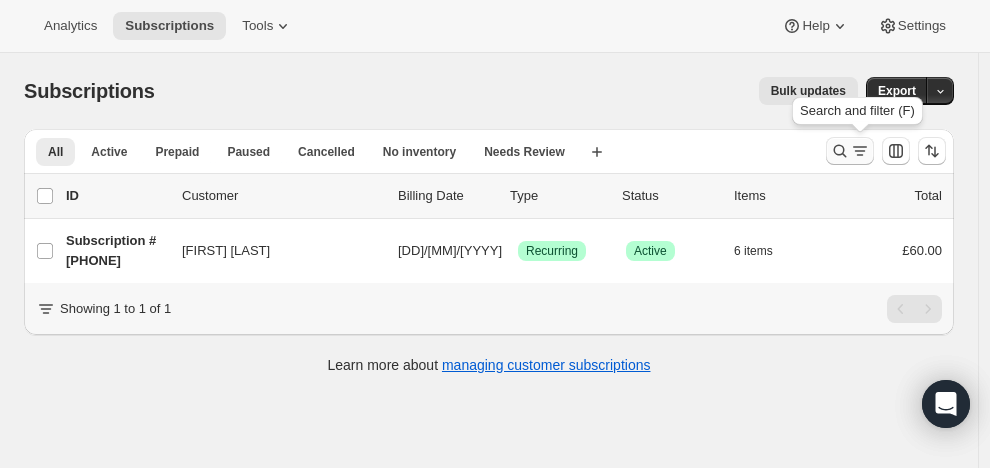 click 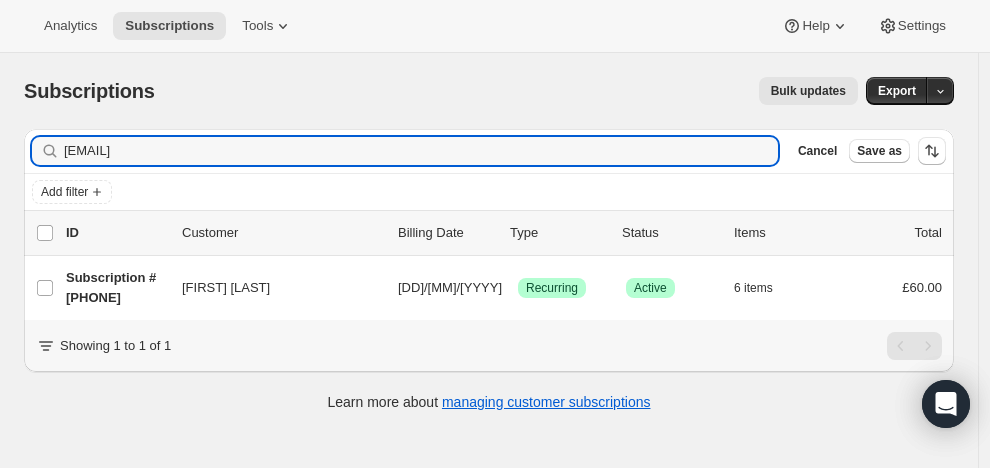 drag, startPoint x: 276, startPoint y: 155, endPoint x: 2, endPoint y: 150, distance: 274.04562 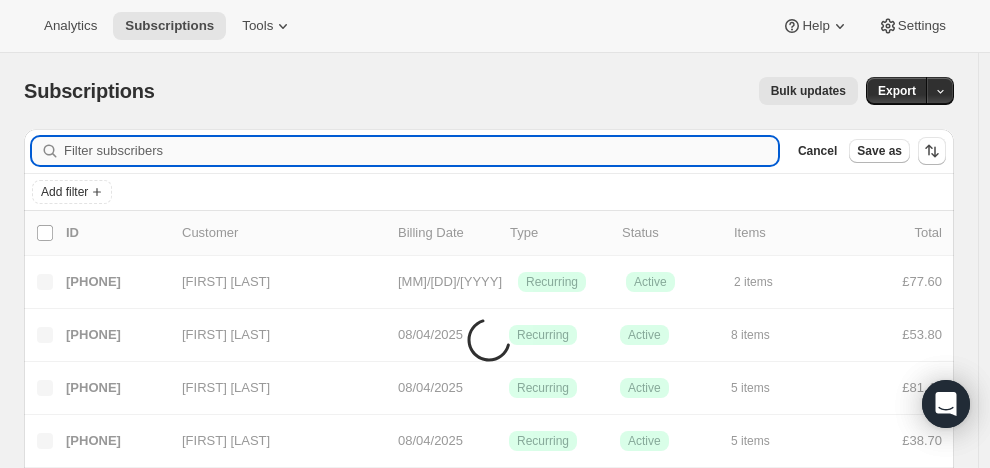 click on "Filter subscribers" at bounding box center (421, 151) 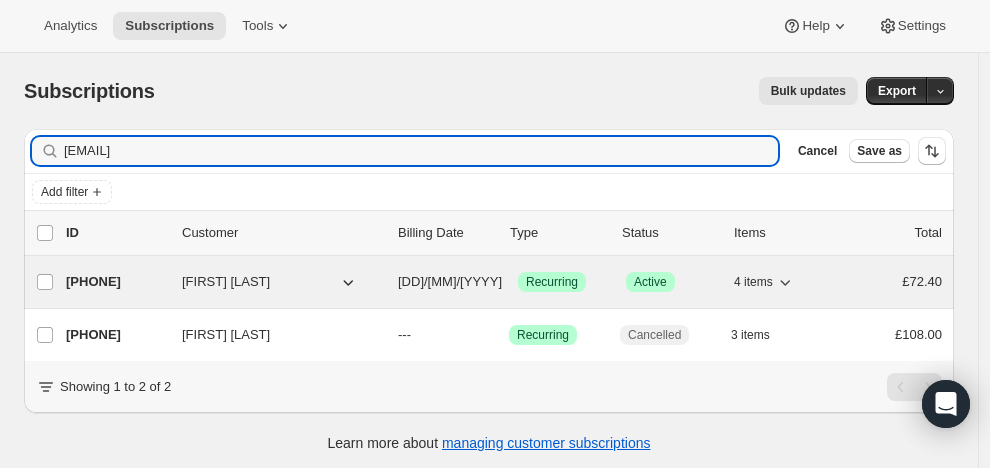 type on "[EMAIL]" 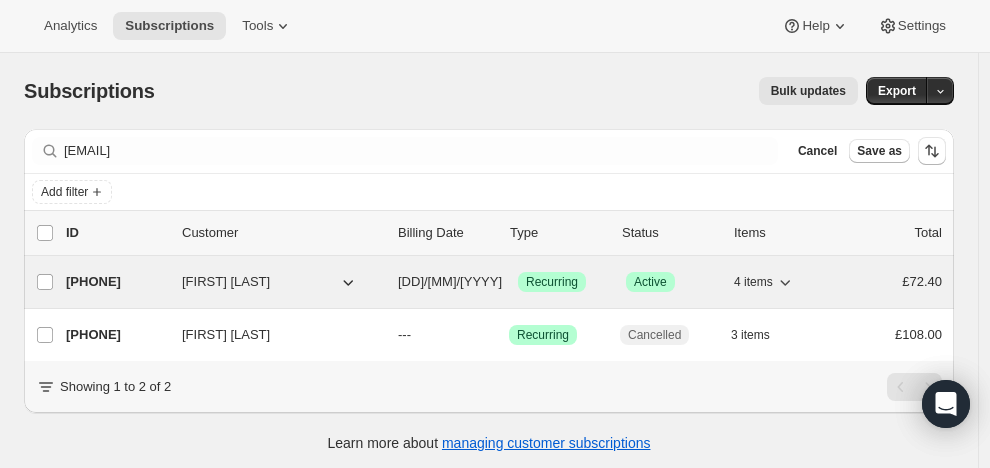 click on "[PHONE]" at bounding box center (116, 282) 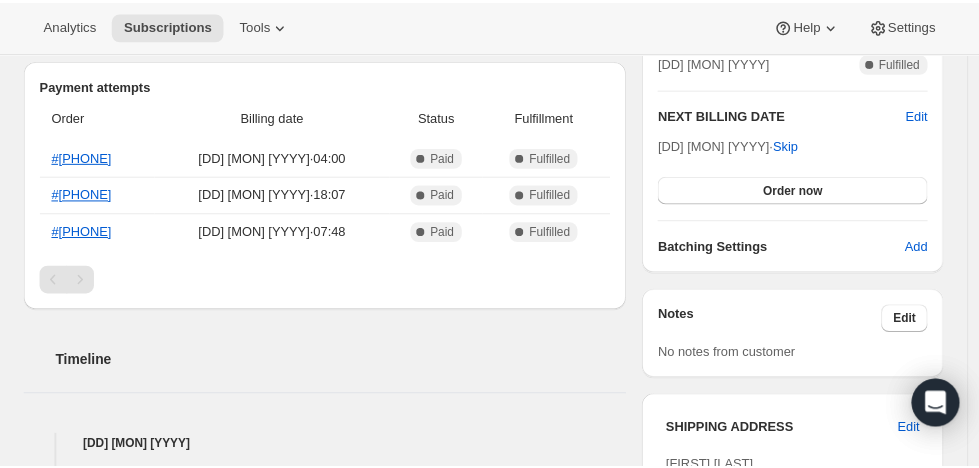 scroll, scrollTop: 0, scrollLeft: 0, axis: both 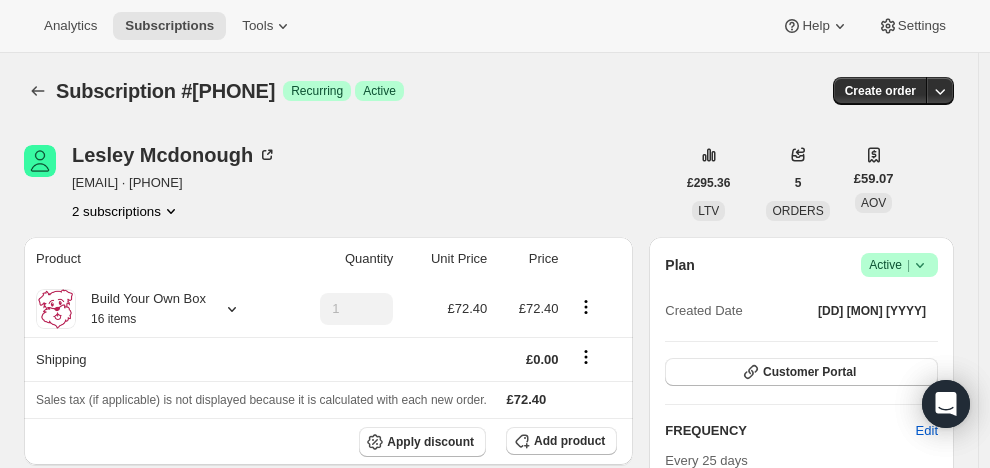 click on "Active |" at bounding box center (899, 265) 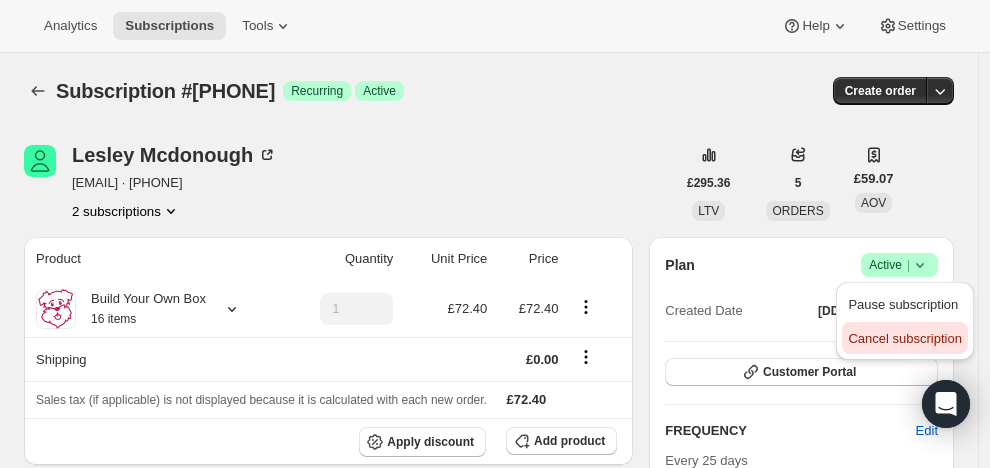 click on "Cancel subscription" at bounding box center [904, 338] 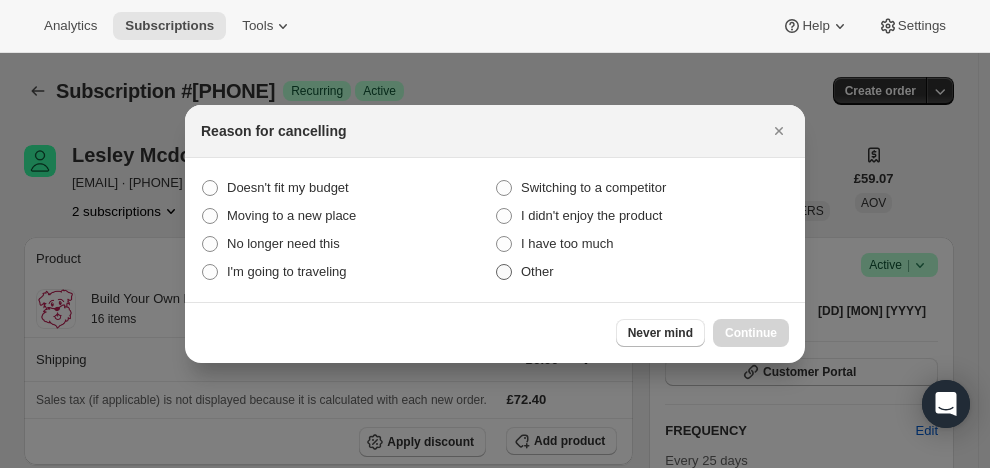 click at bounding box center (504, 272) 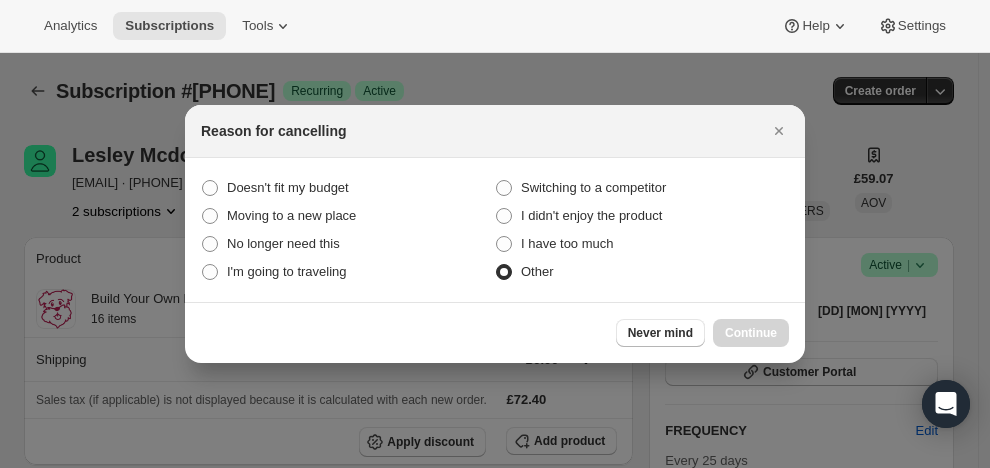 radio on "true" 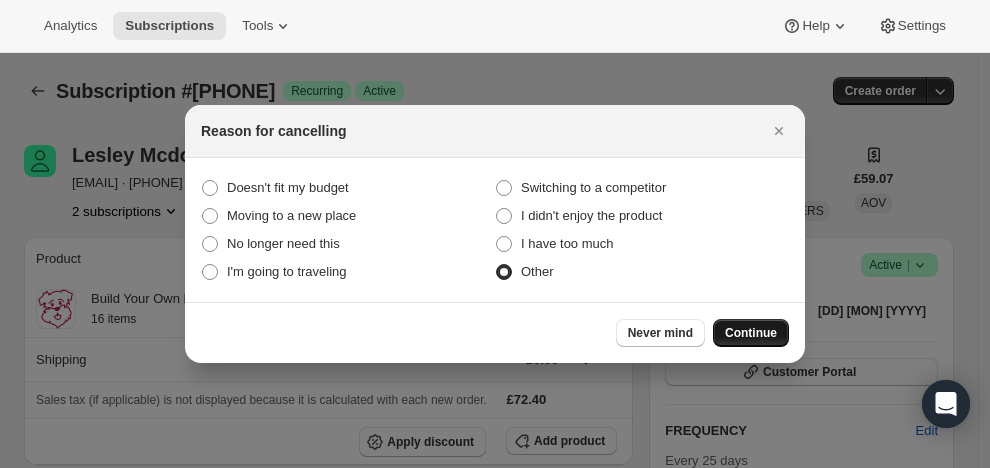 click on "Continue" at bounding box center [751, 333] 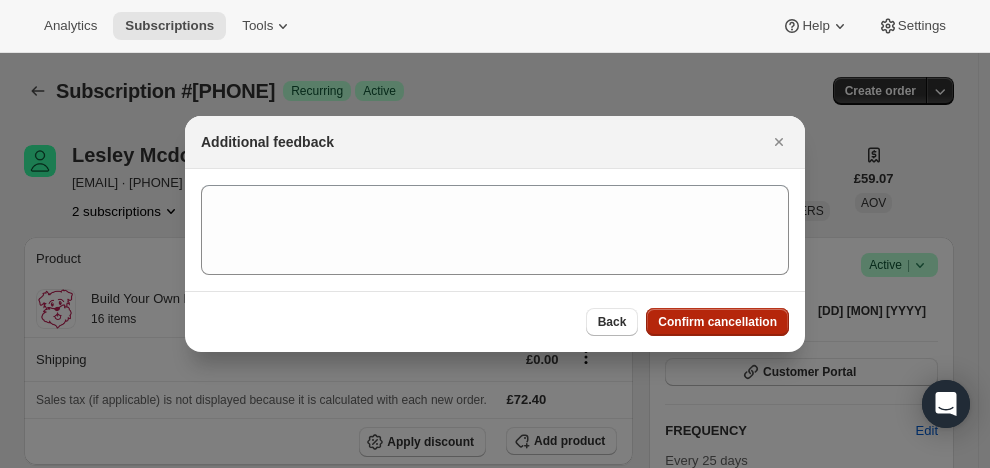 click on "Confirm cancellation" at bounding box center (717, 322) 